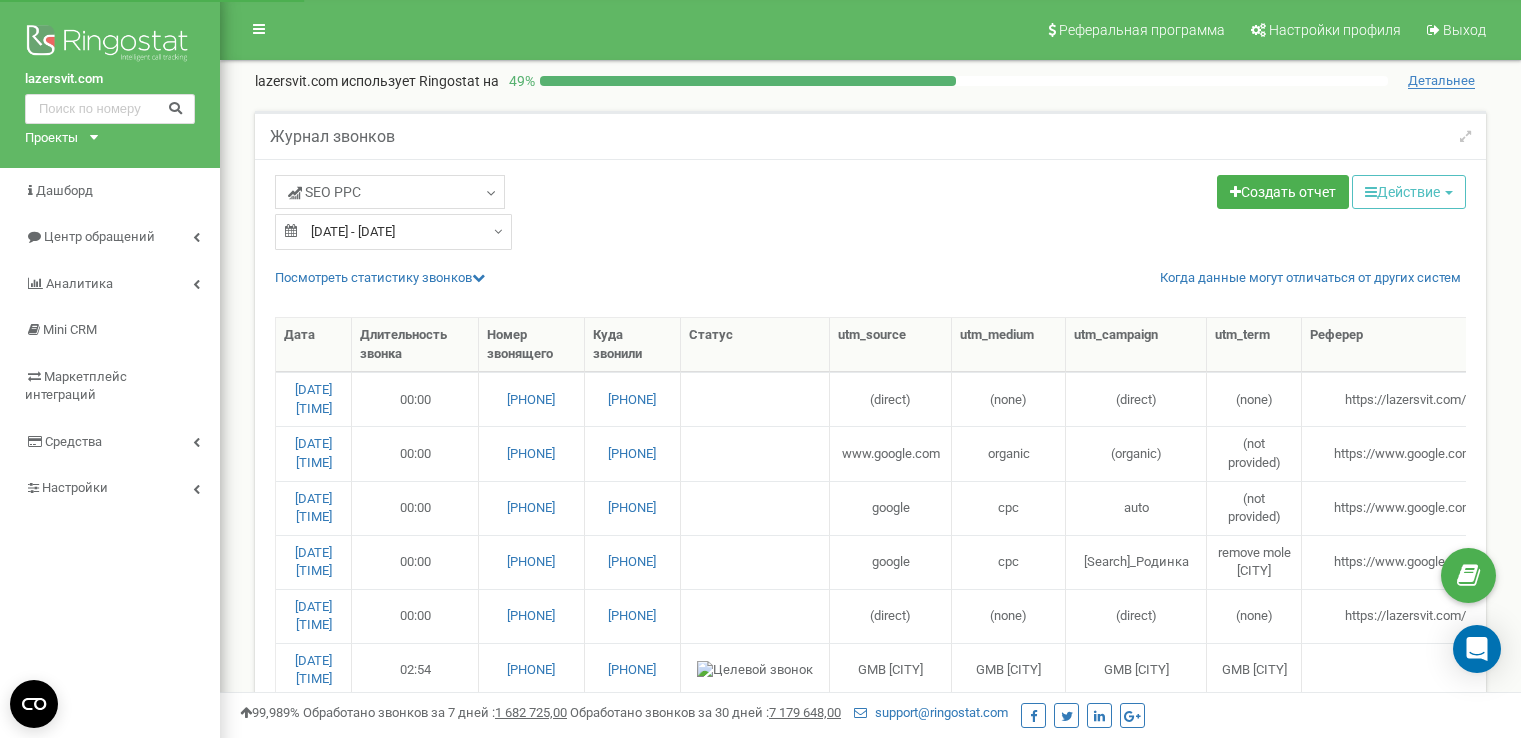 select on "50" 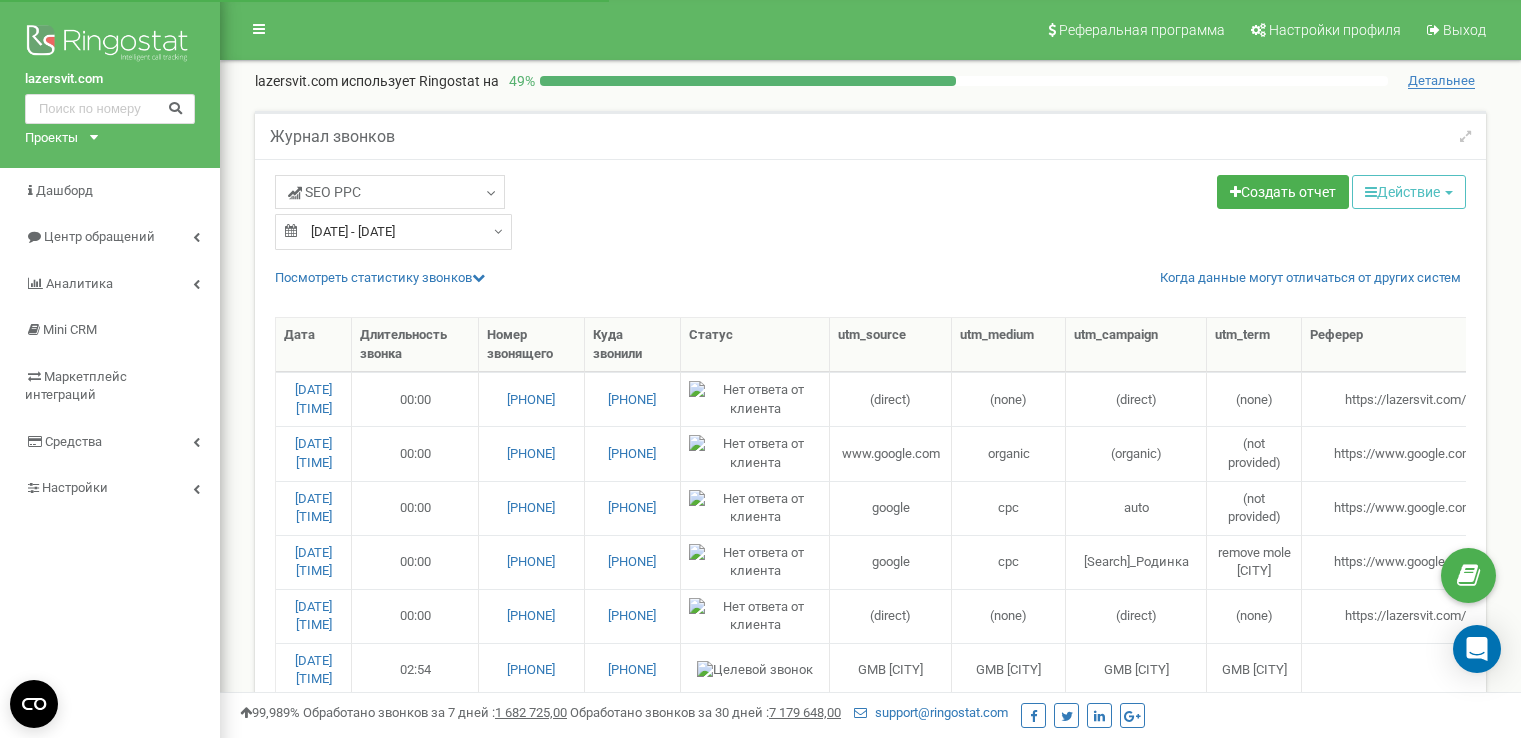 scroll, scrollTop: 0, scrollLeft: 0, axis: both 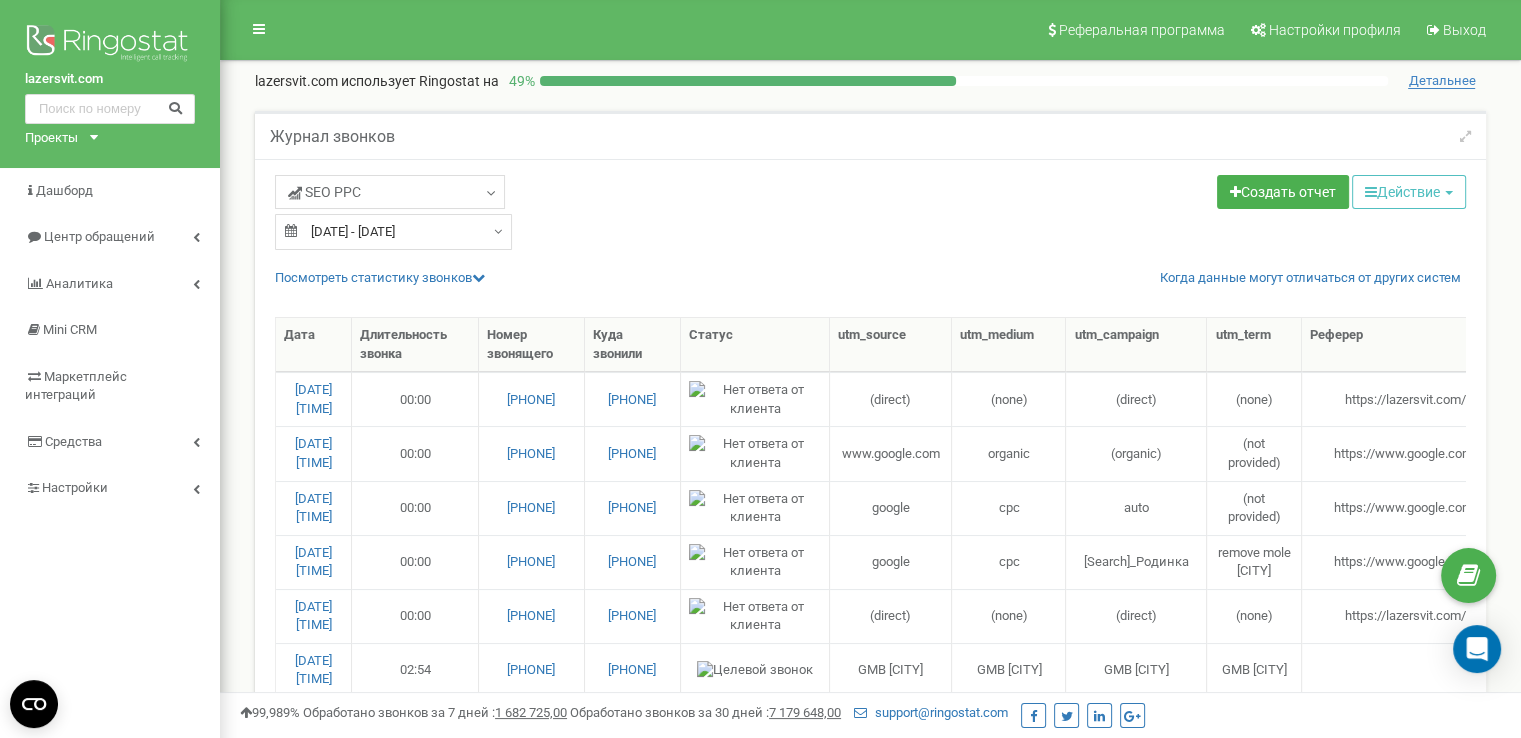 click on "04.08.2025 - 04.08.2025" at bounding box center (393, 232) 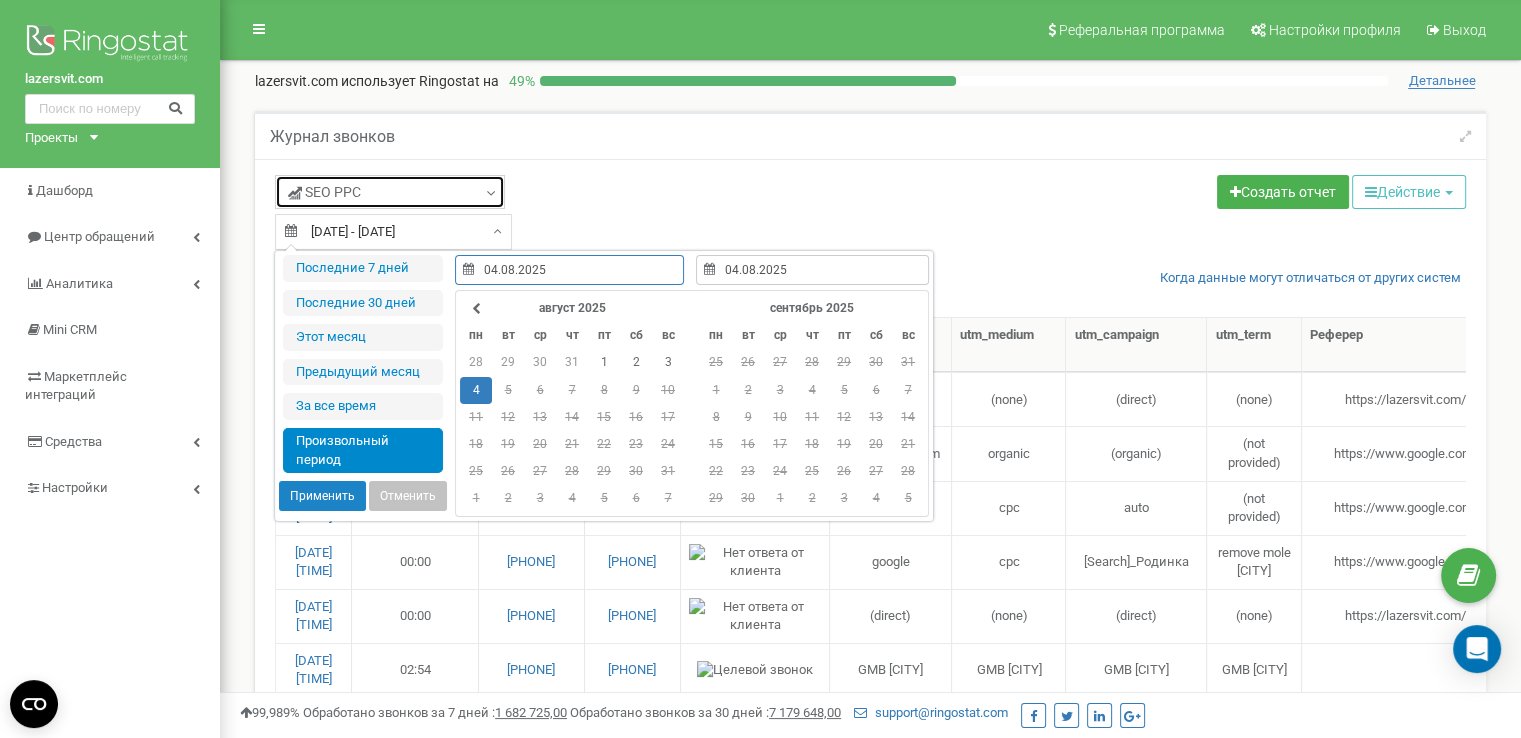 click on "SЕО PPС" at bounding box center [390, 192] 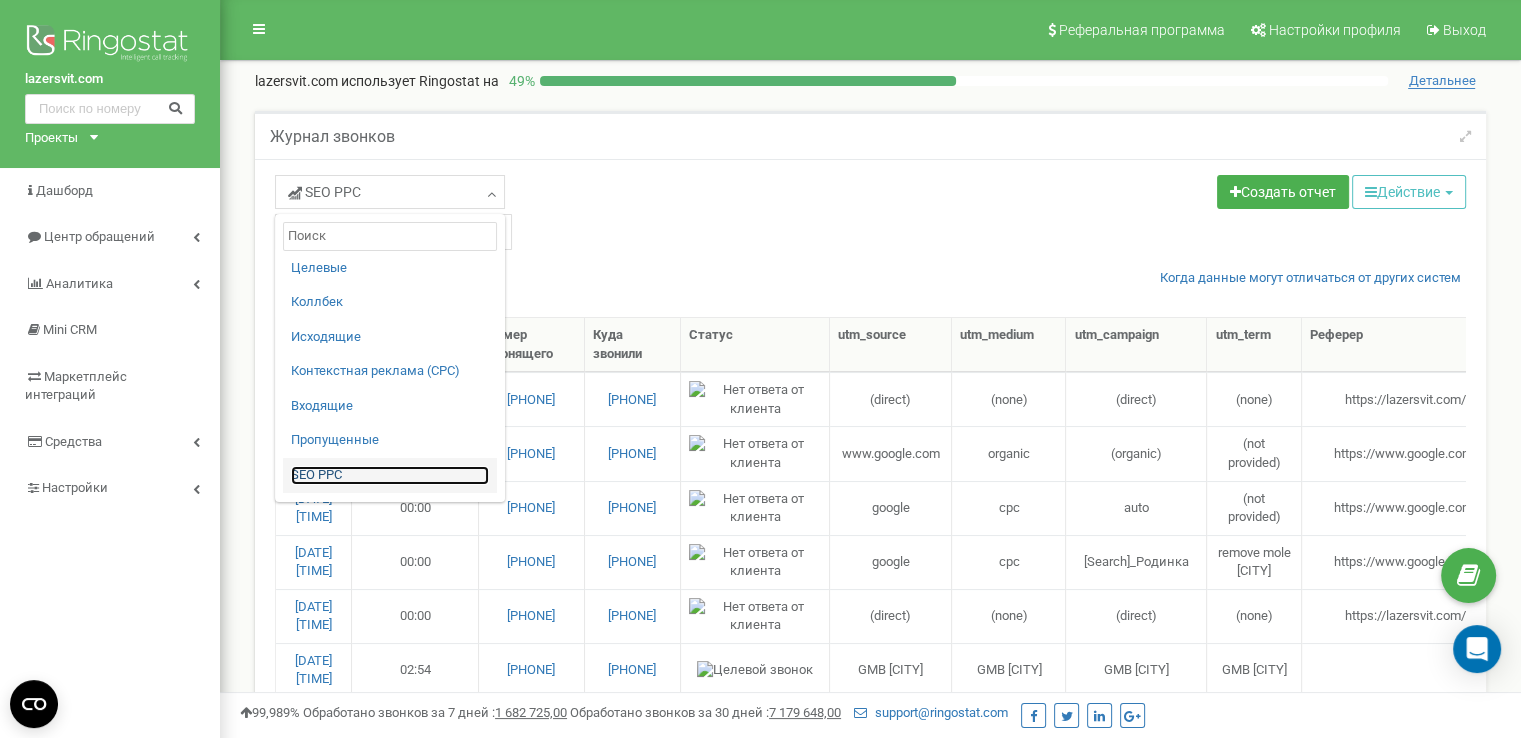click on "SЕО PPС" at bounding box center [390, 475] 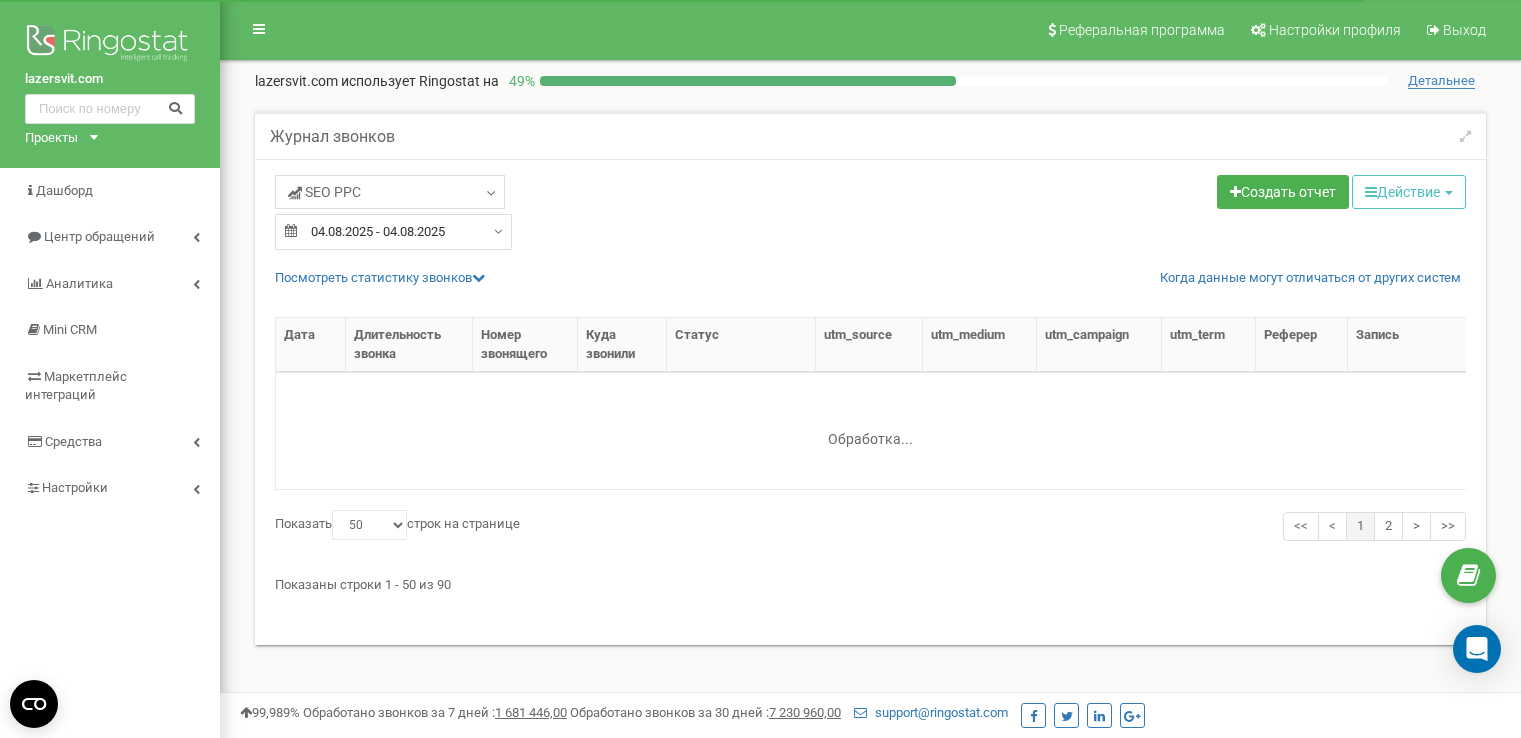 select on "50" 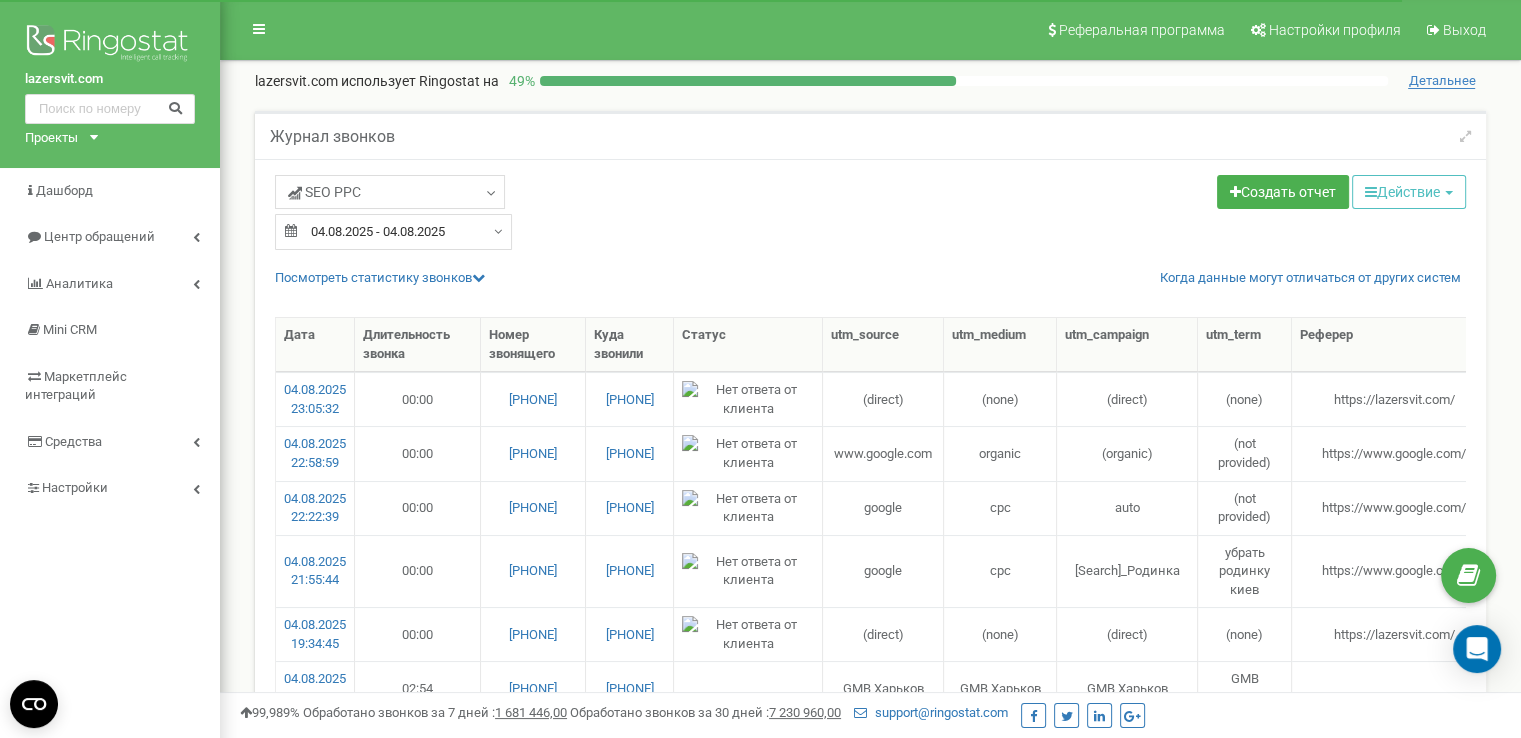 scroll, scrollTop: 0, scrollLeft: 0, axis: both 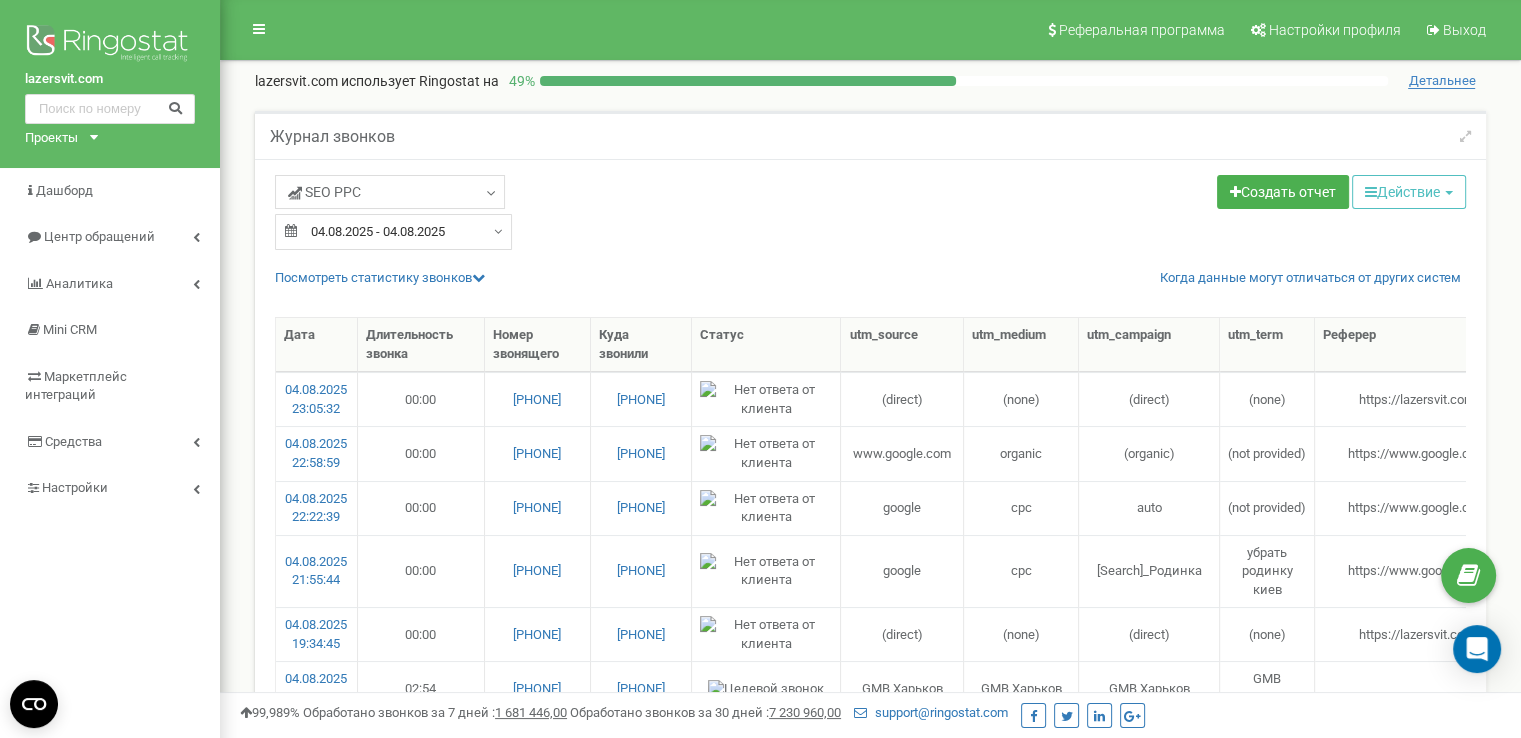 type on "04.08.2025" 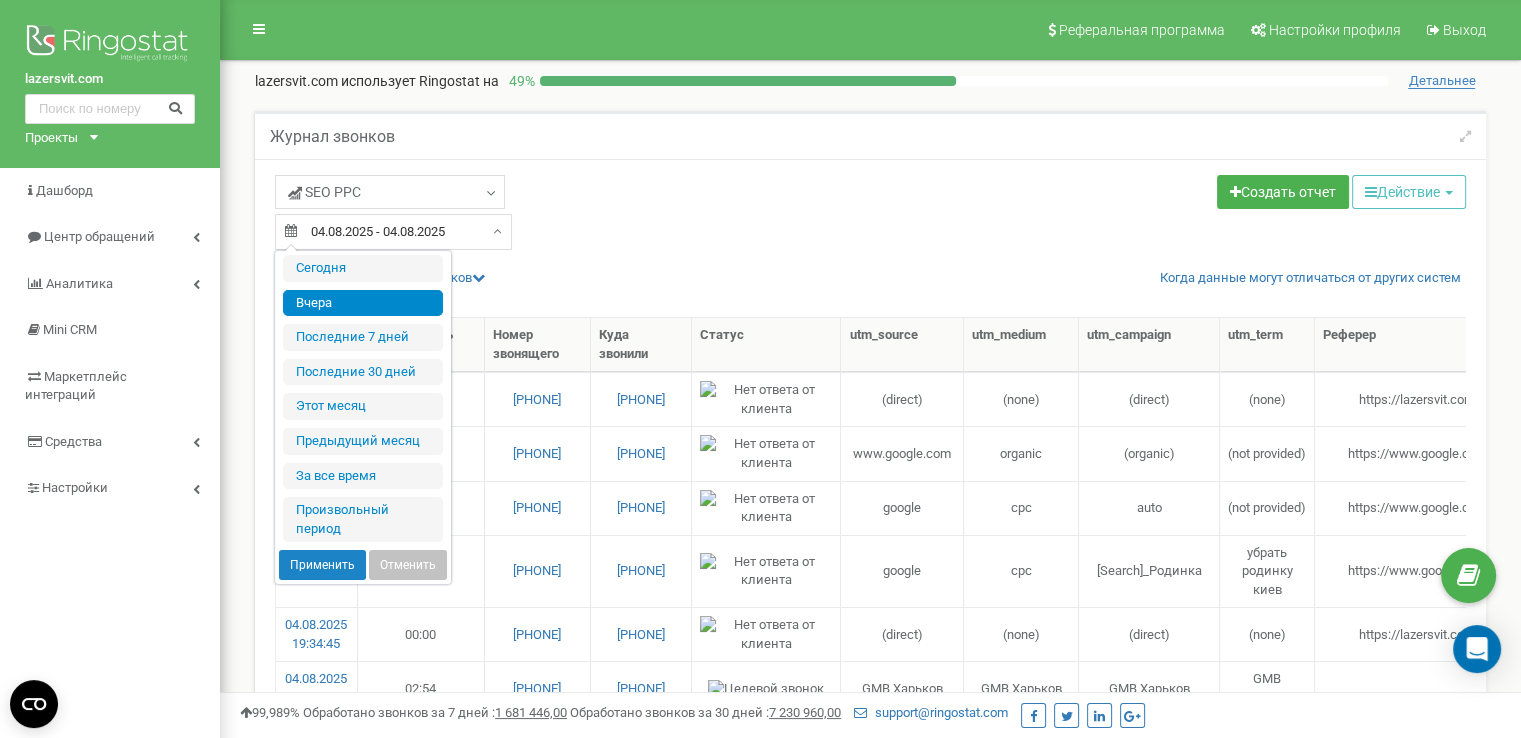 type on "05.08.2025" 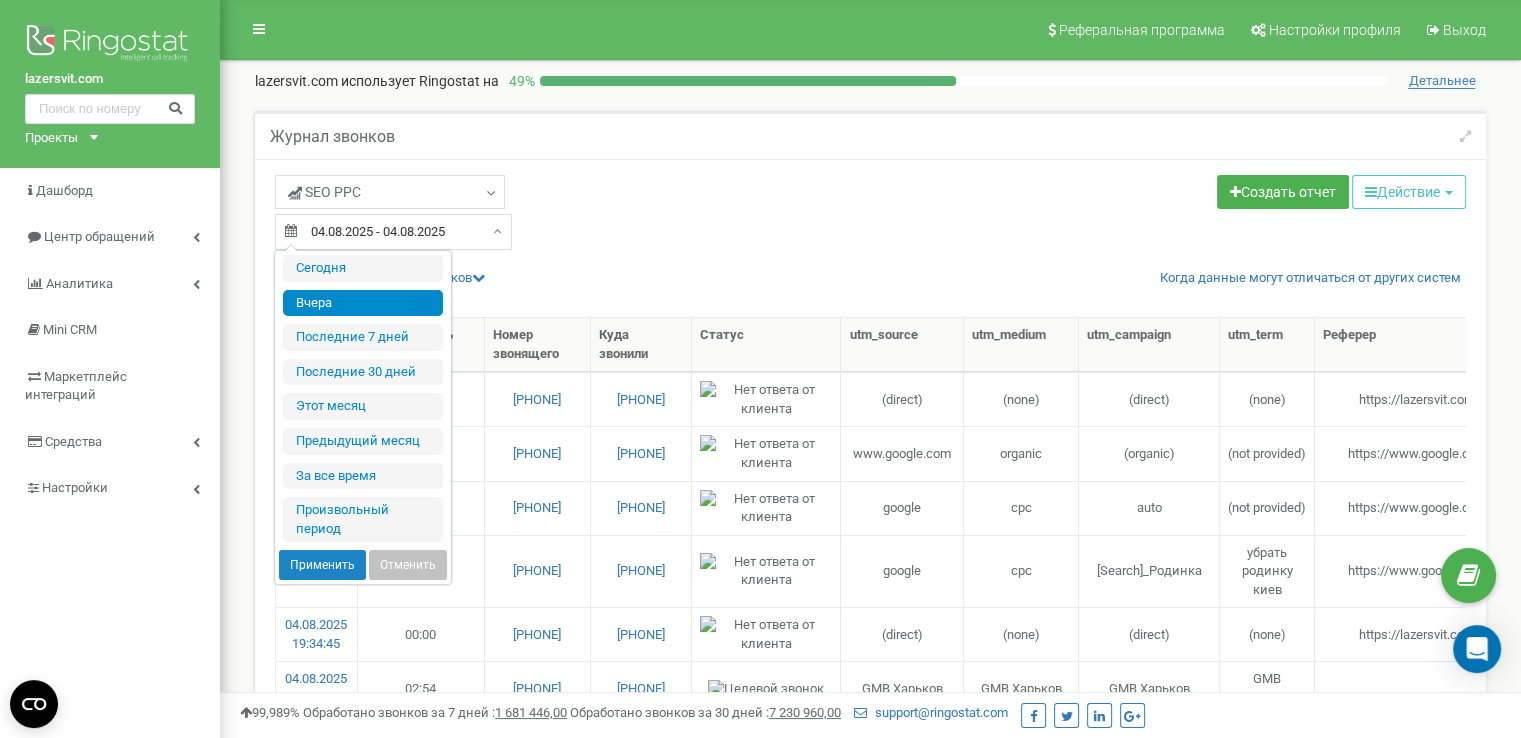 type on "05.08.2025" 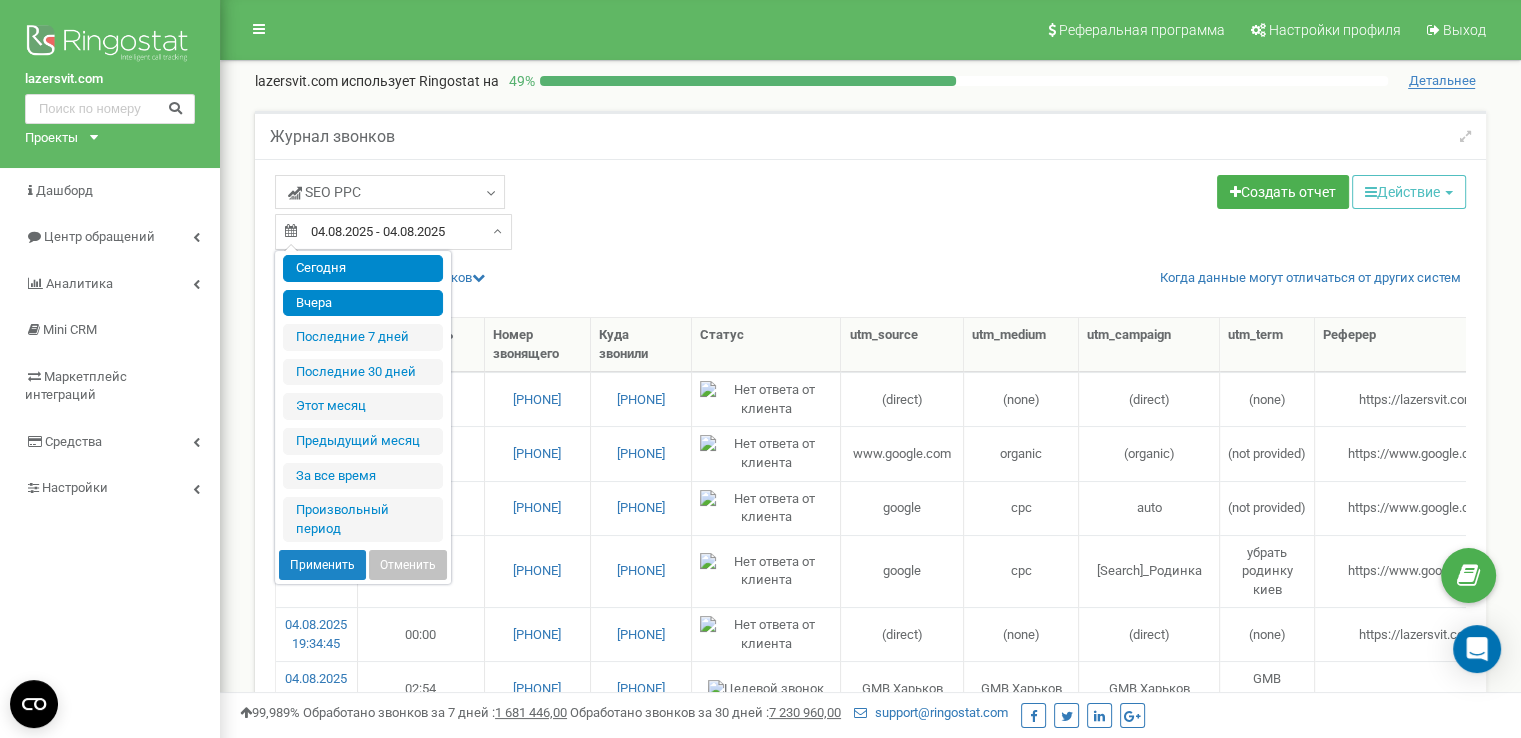 type on "05.08.2025" 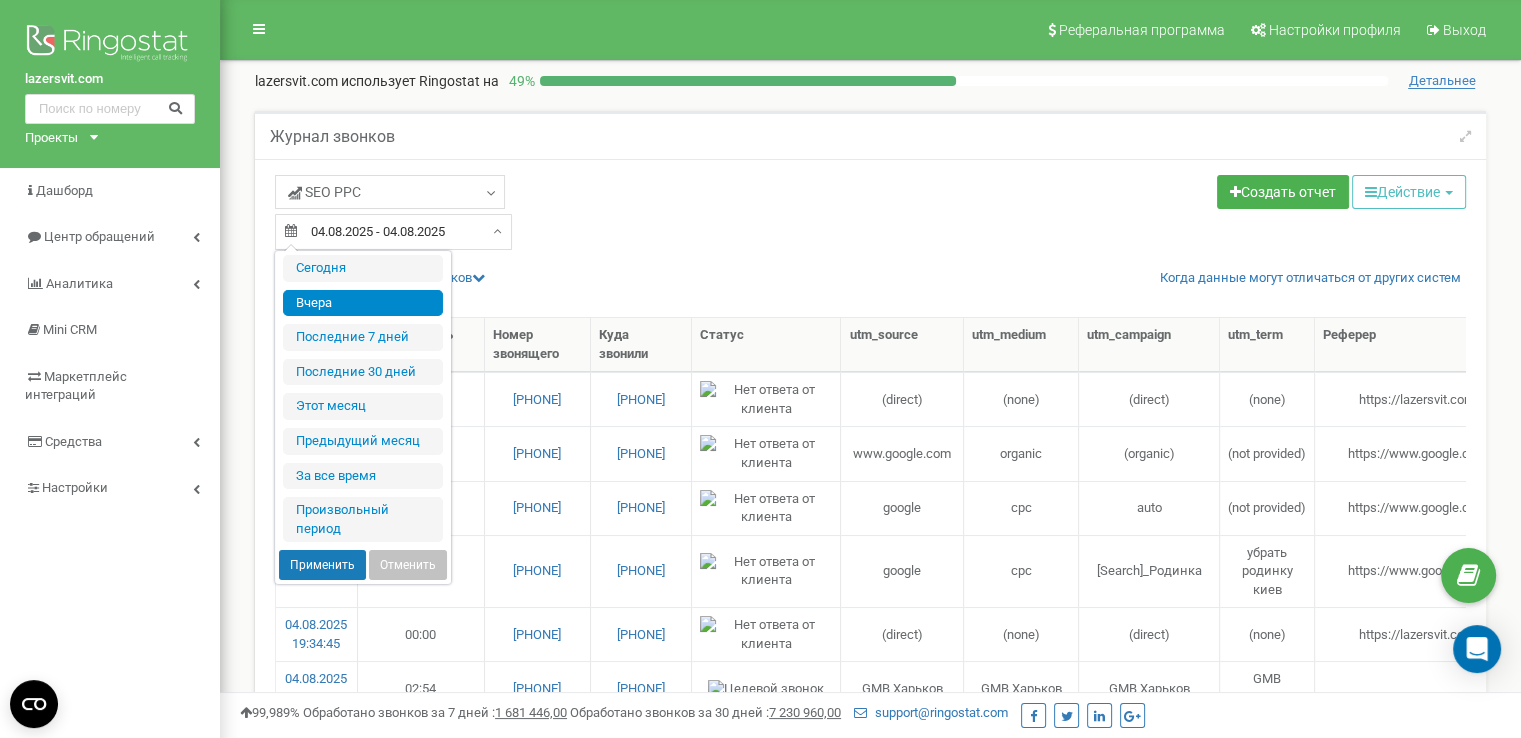 type on "04.08.2025" 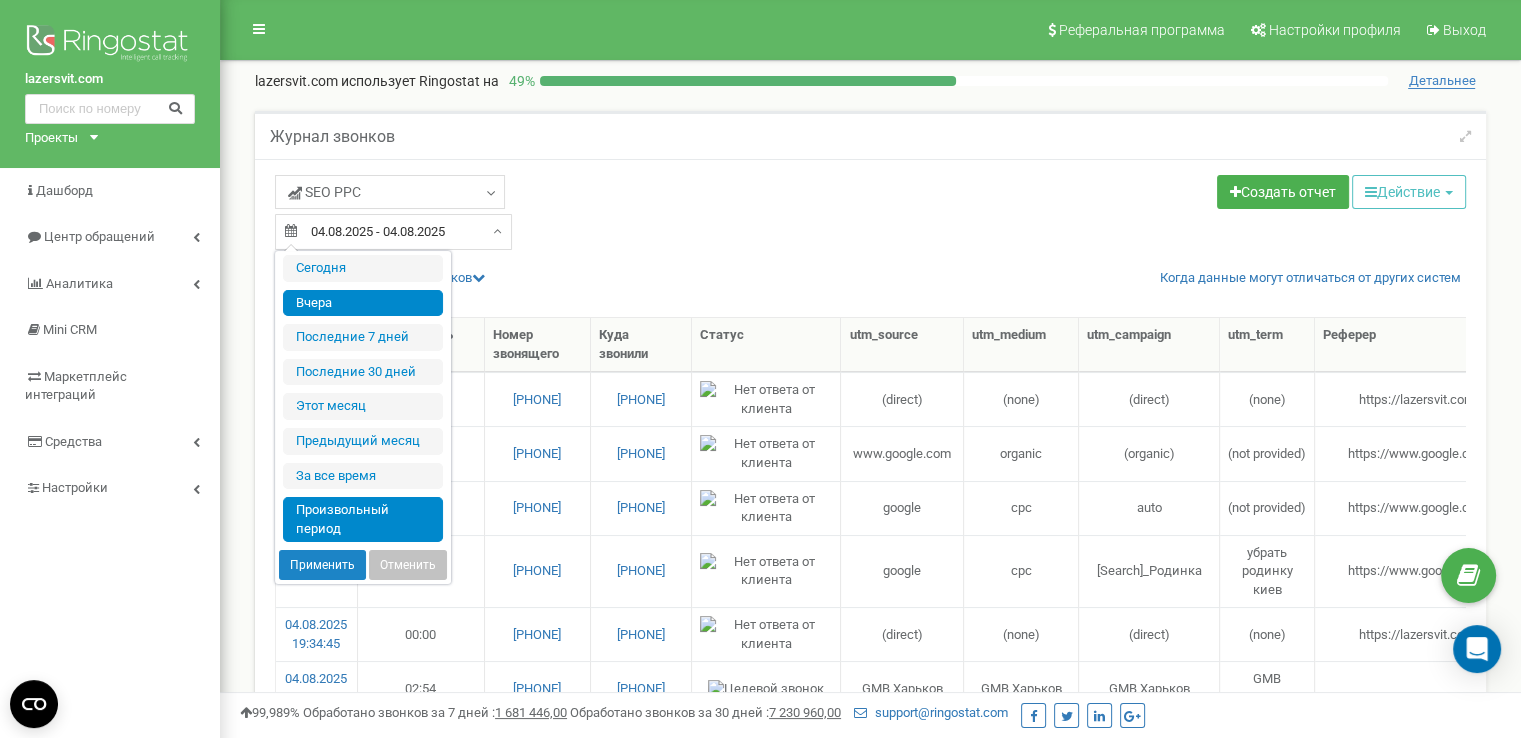 click on "Произвольный период" at bounding box center [363, 519] 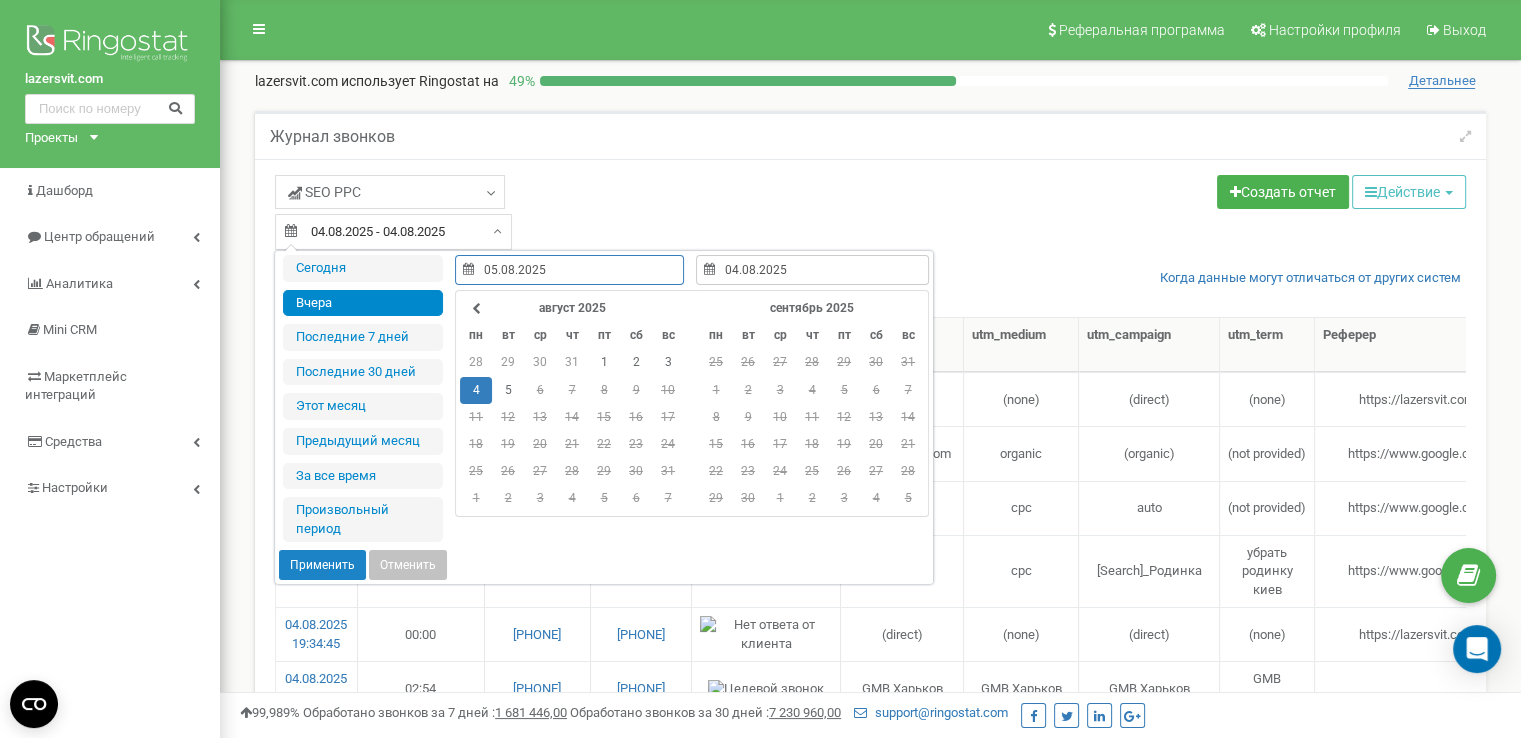 type on "04.08.2025" 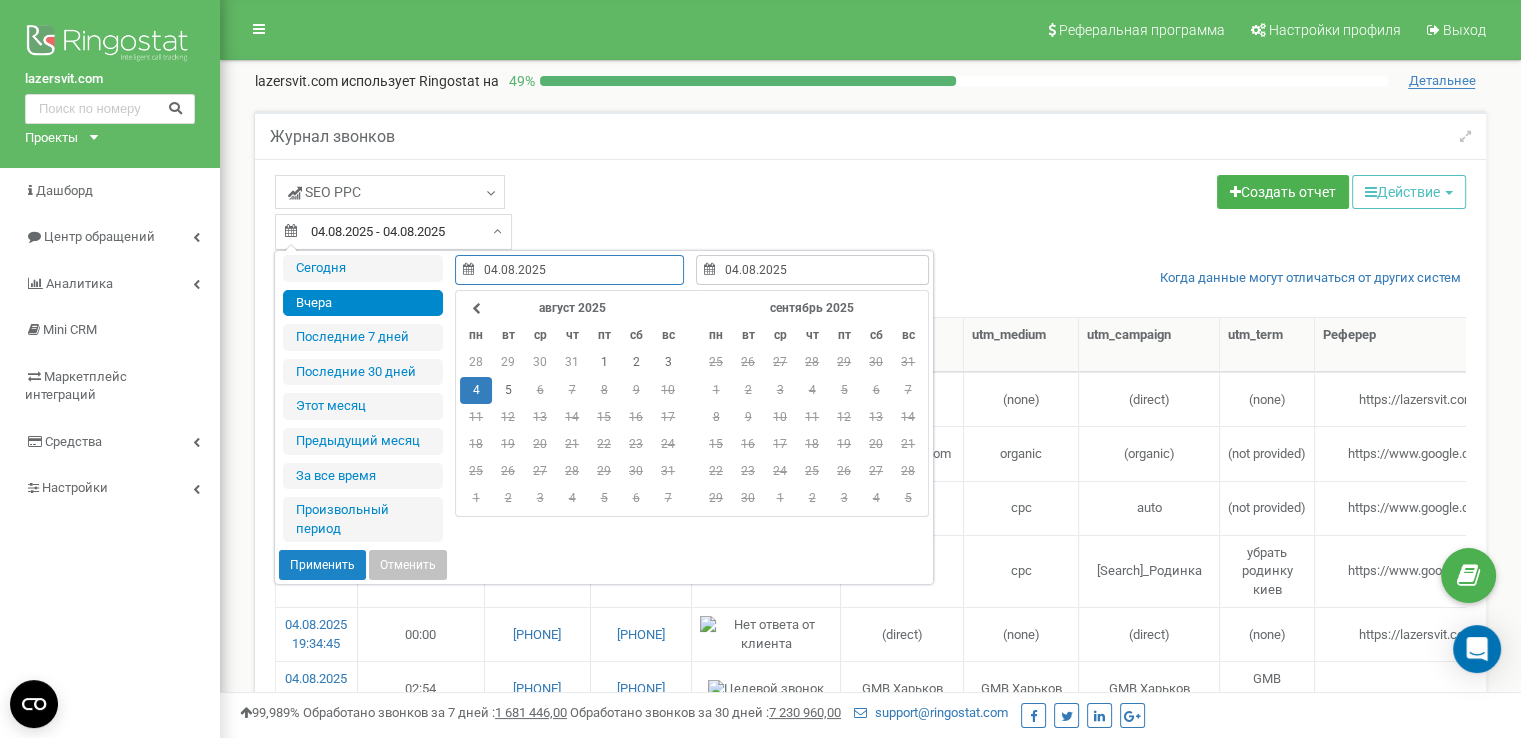 click on "4" at bounding box center (476, 390) 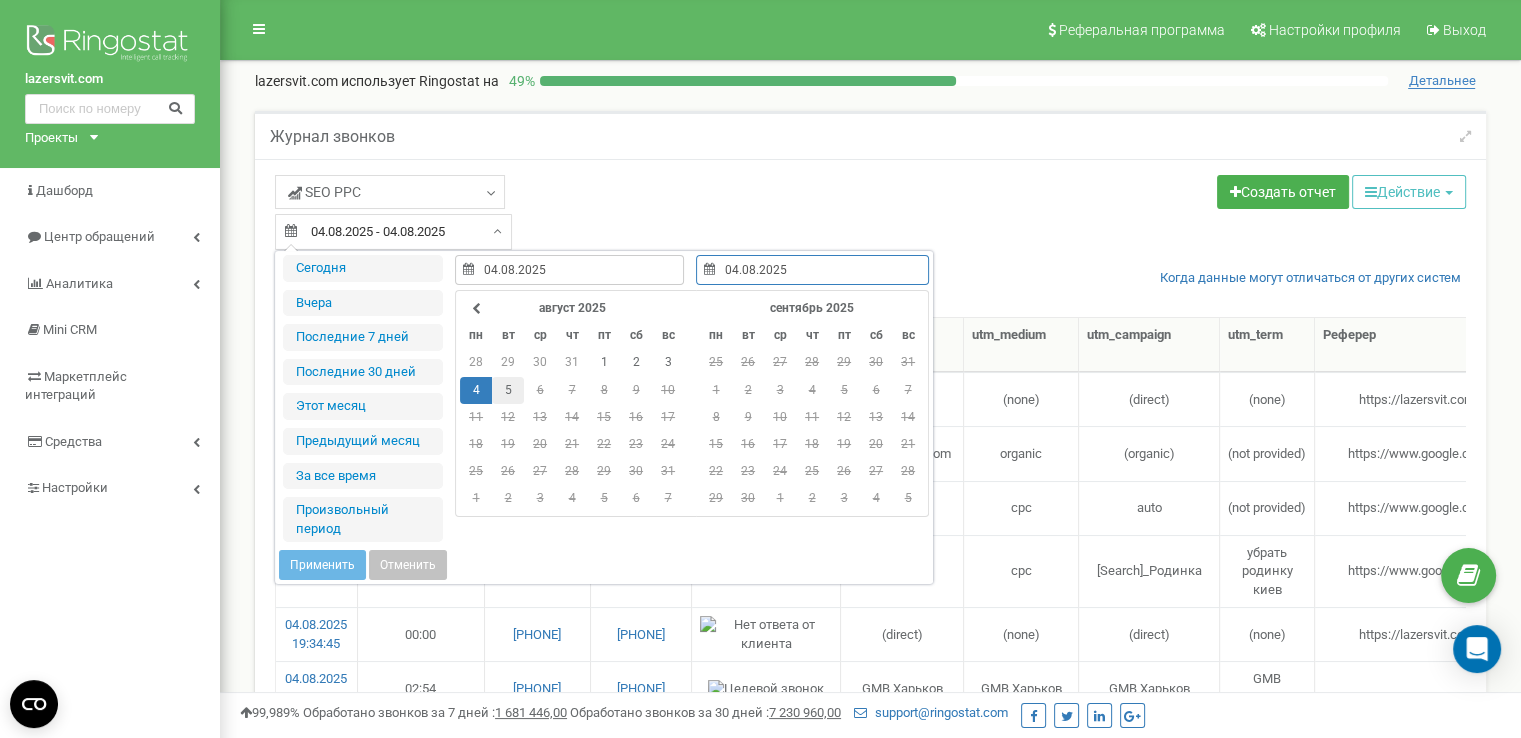type on "05.08.2025" 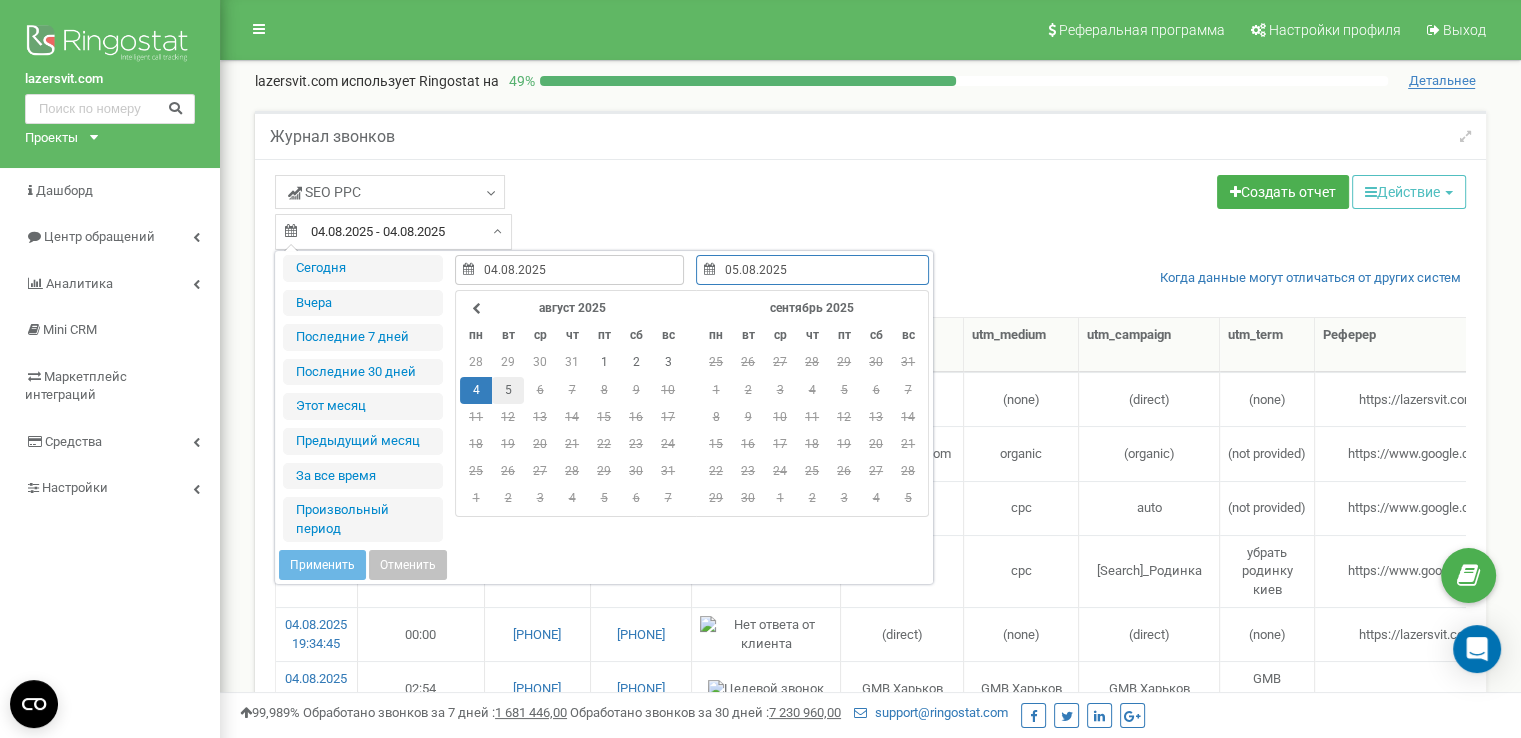 click on "5" at bounding box center (508, 390) 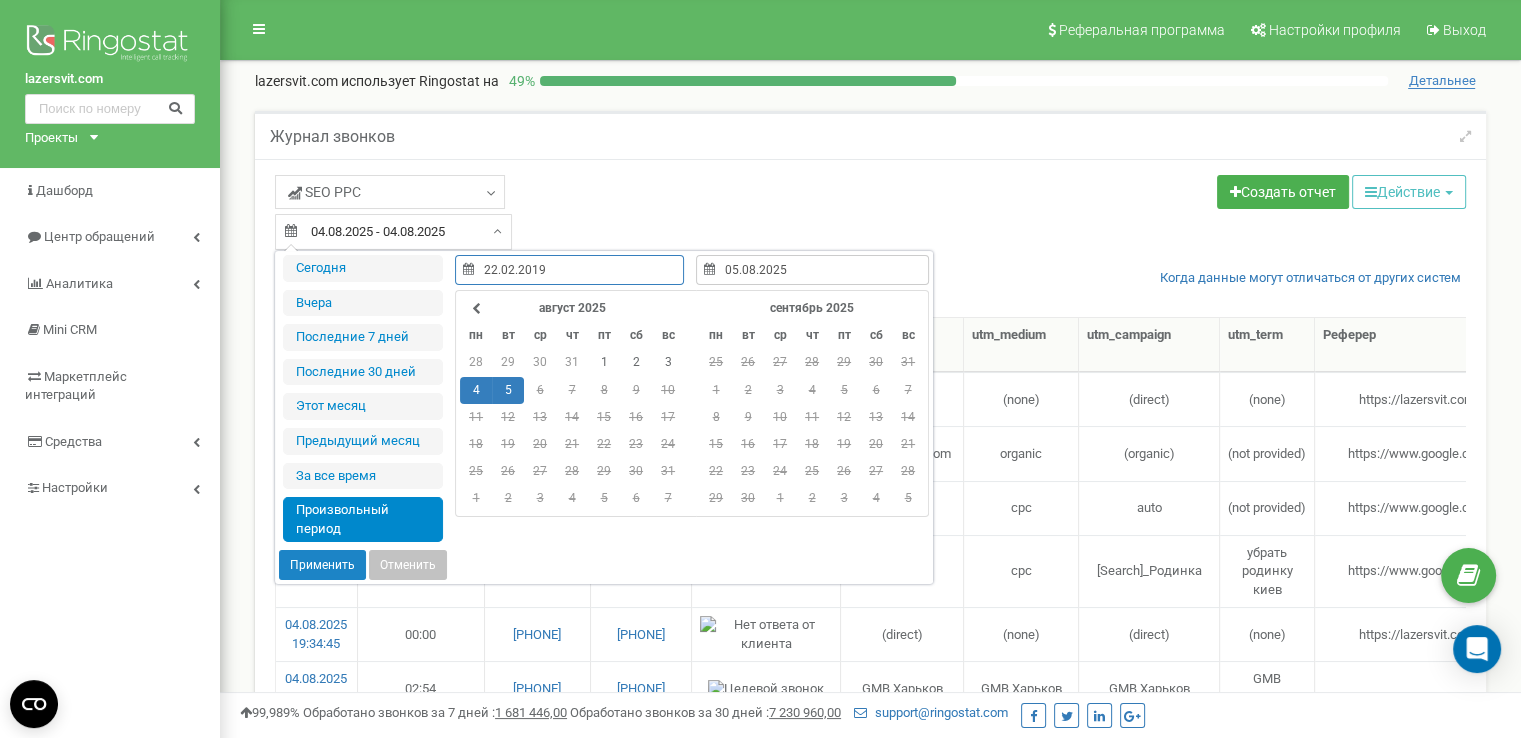 type on "04.08.2025" 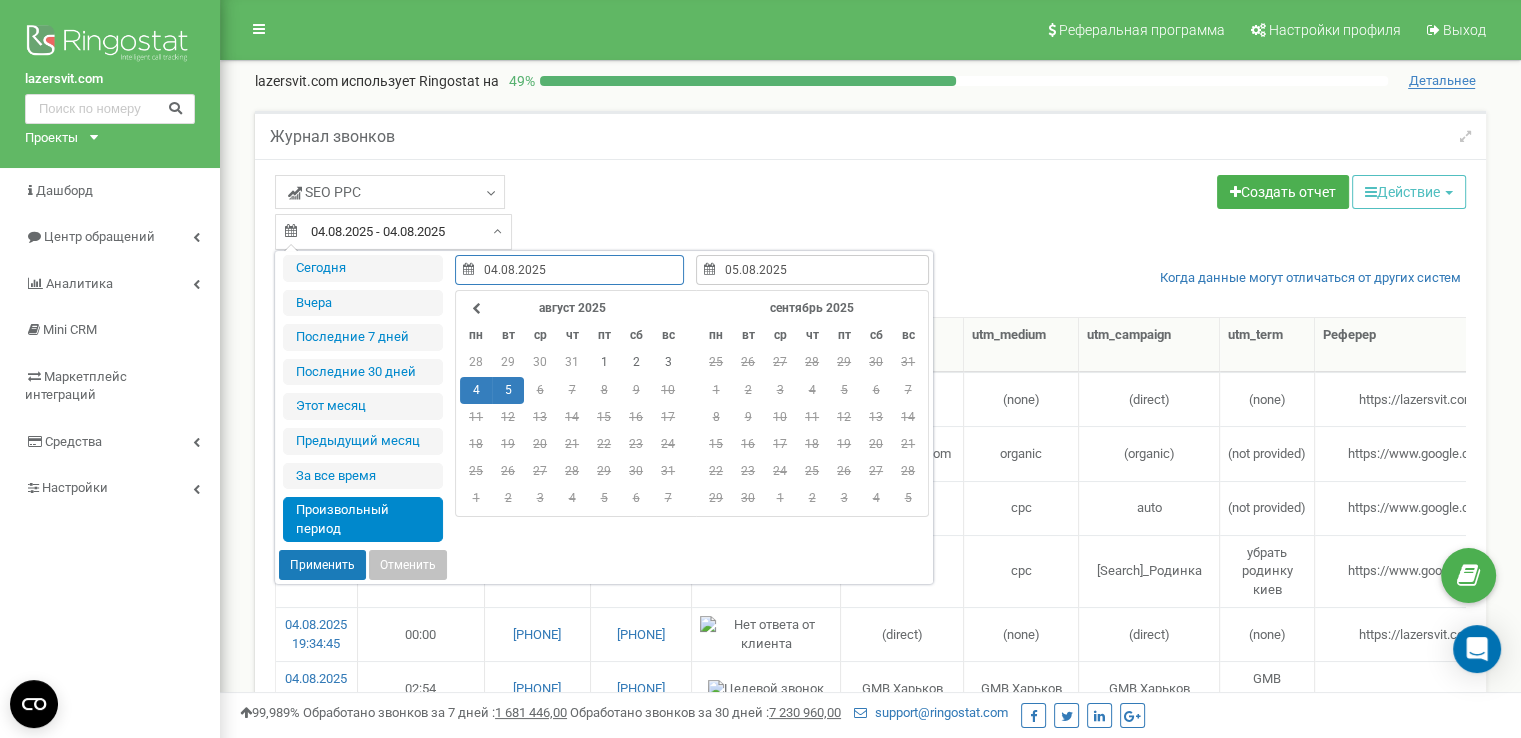 click on "Применить" at bounding box center (322, 565) 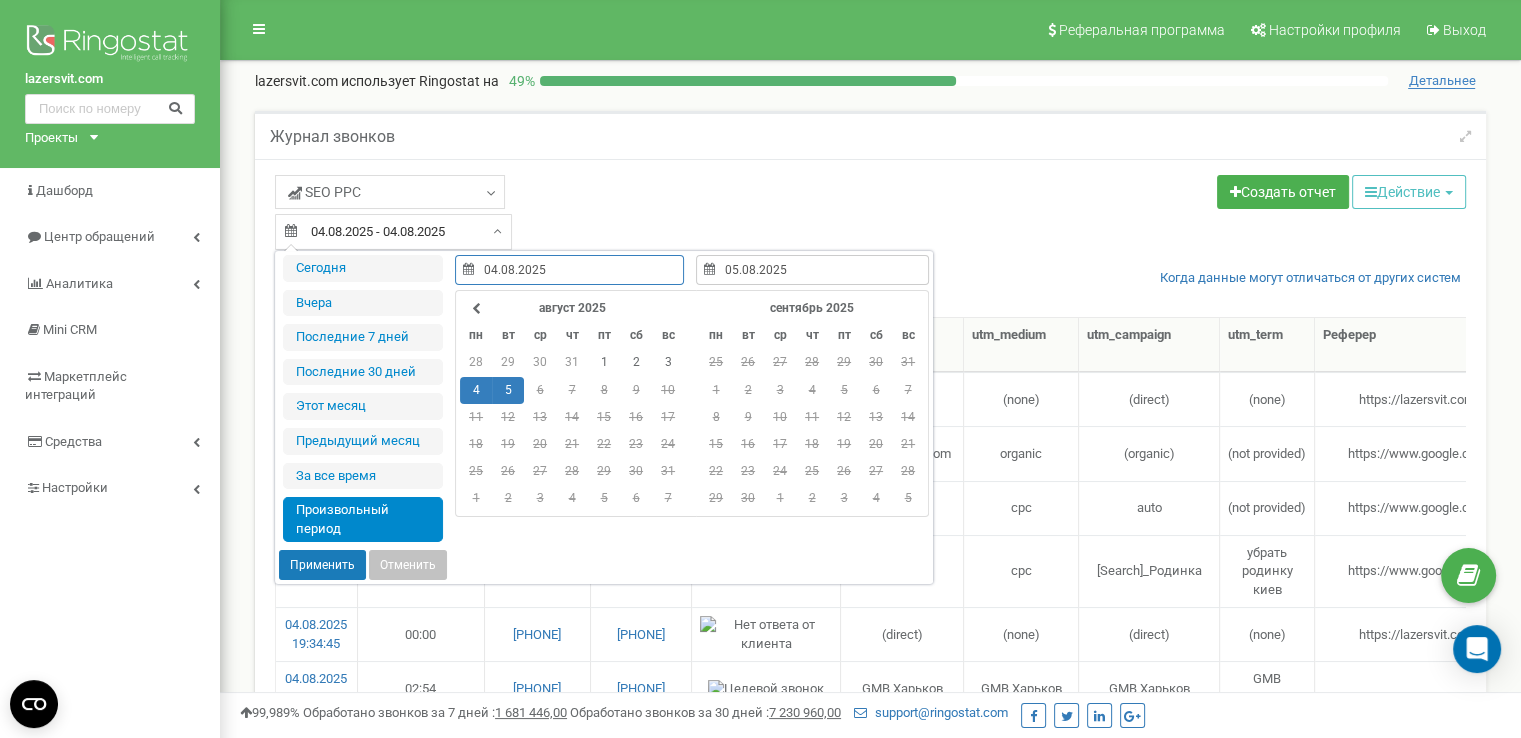 type on "[DATE] - [DATE]" 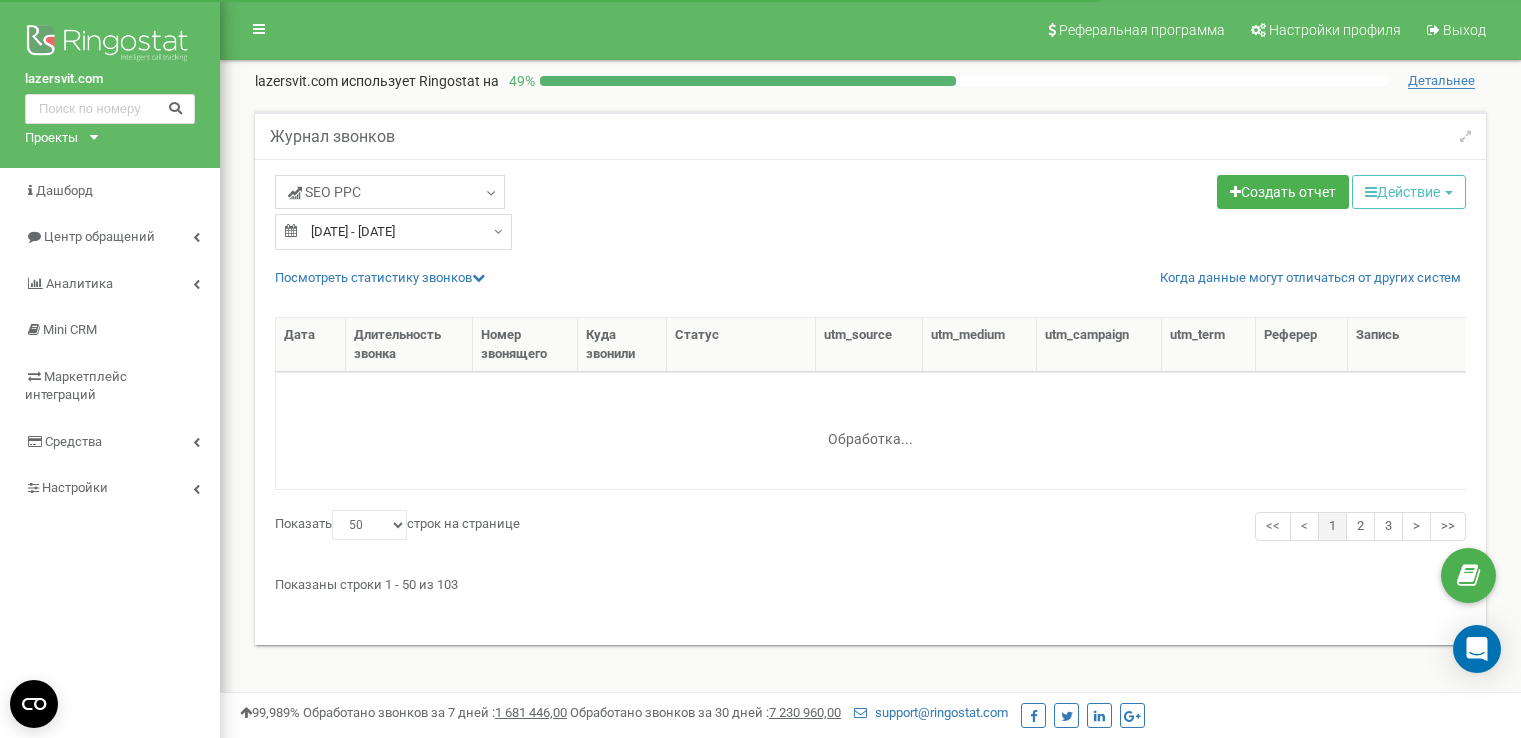 select on "50" 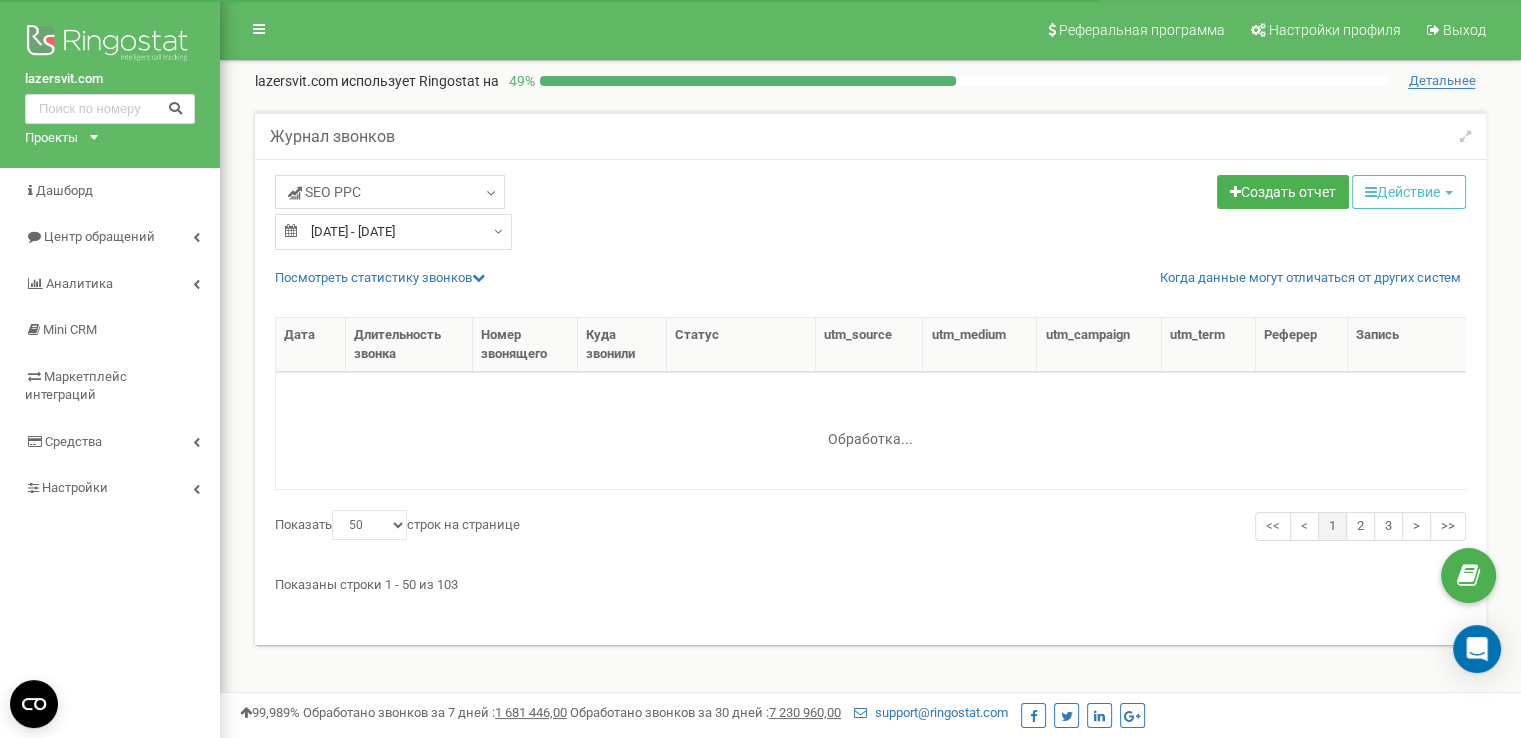 scroll, scrollTop: 0, scrollLeft: 0, axis: both 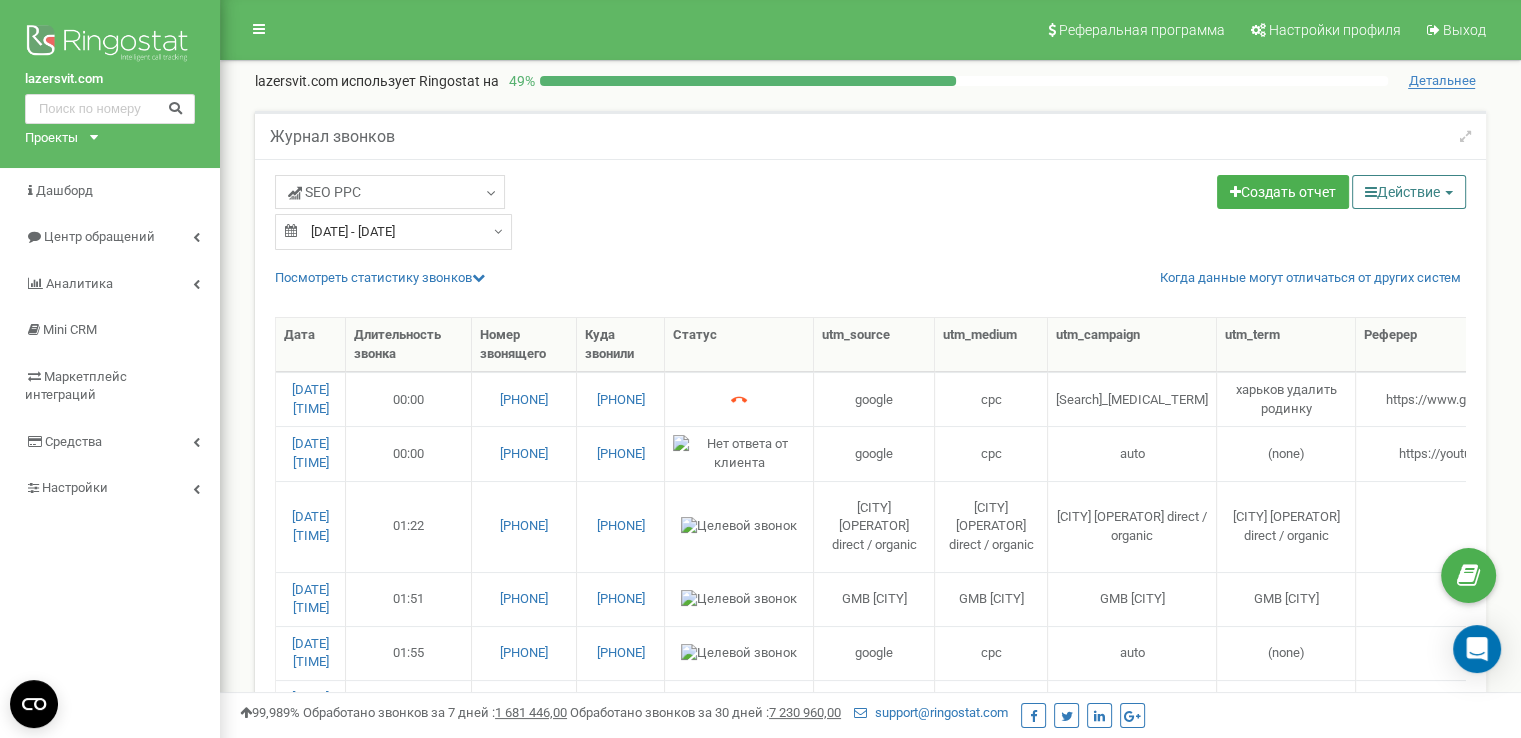 click on "Действие" at bounding box center (1409, 192) 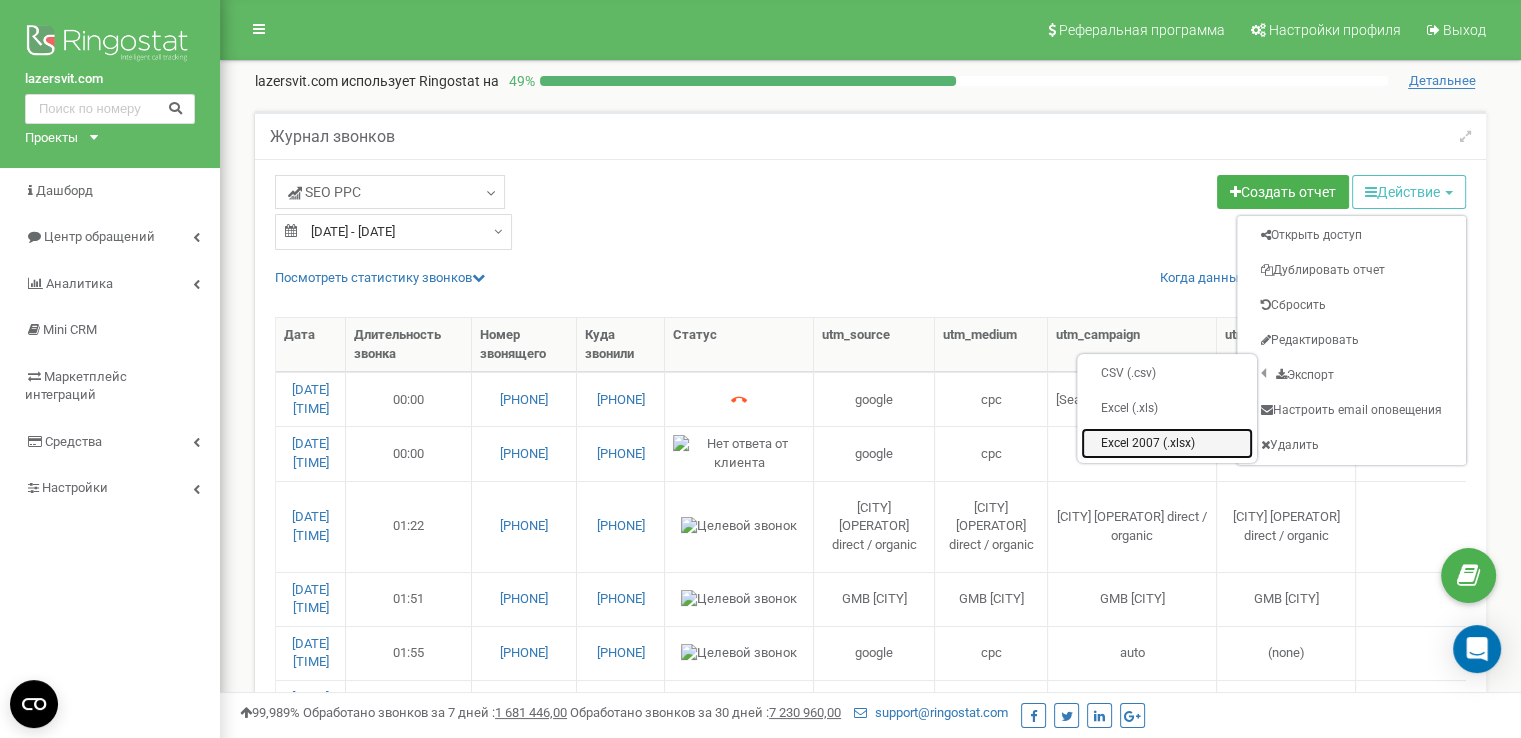 click on "Excel 2007 (.xlsx)" at bounding box center (1167, 443) 